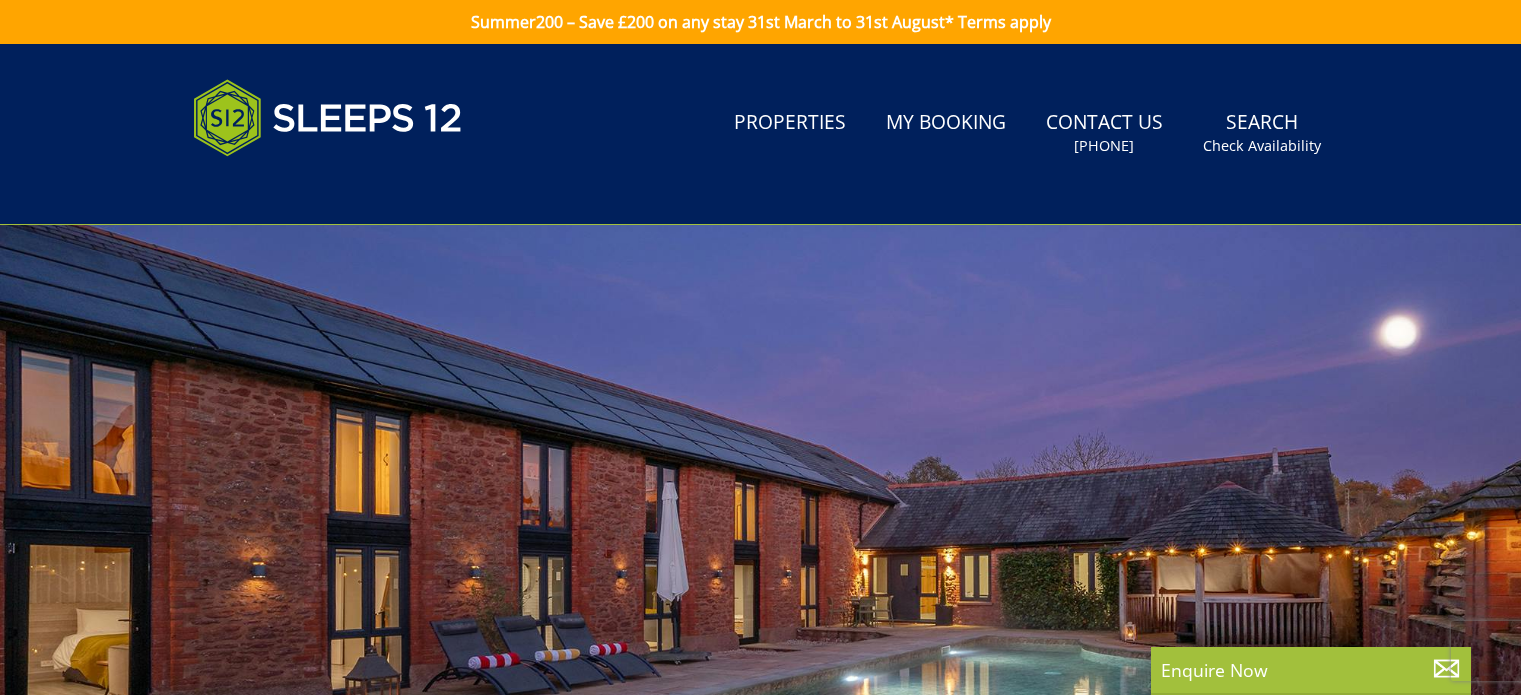 scroll, scrollTop: 0, scrollLeft: 0, axis: both 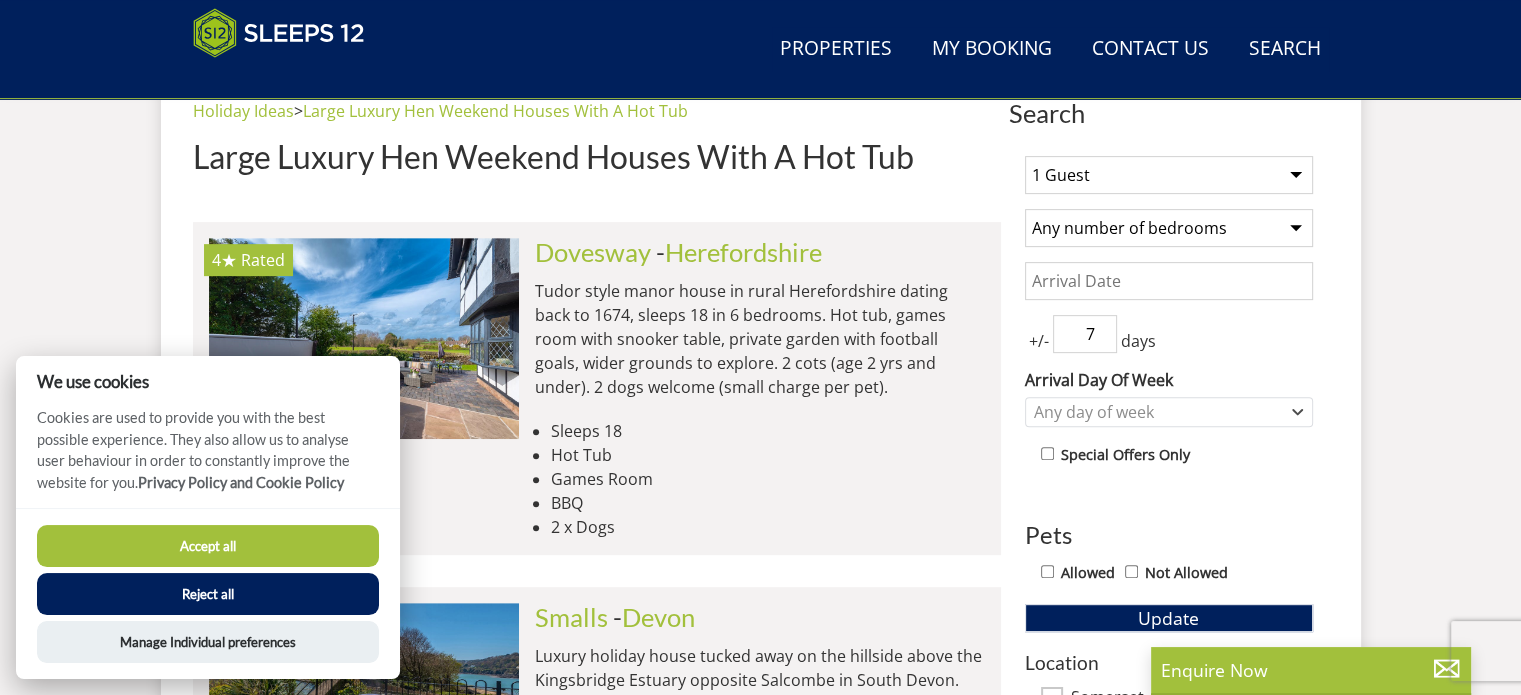 click on "Accept all" at bounding box center (208, 546) 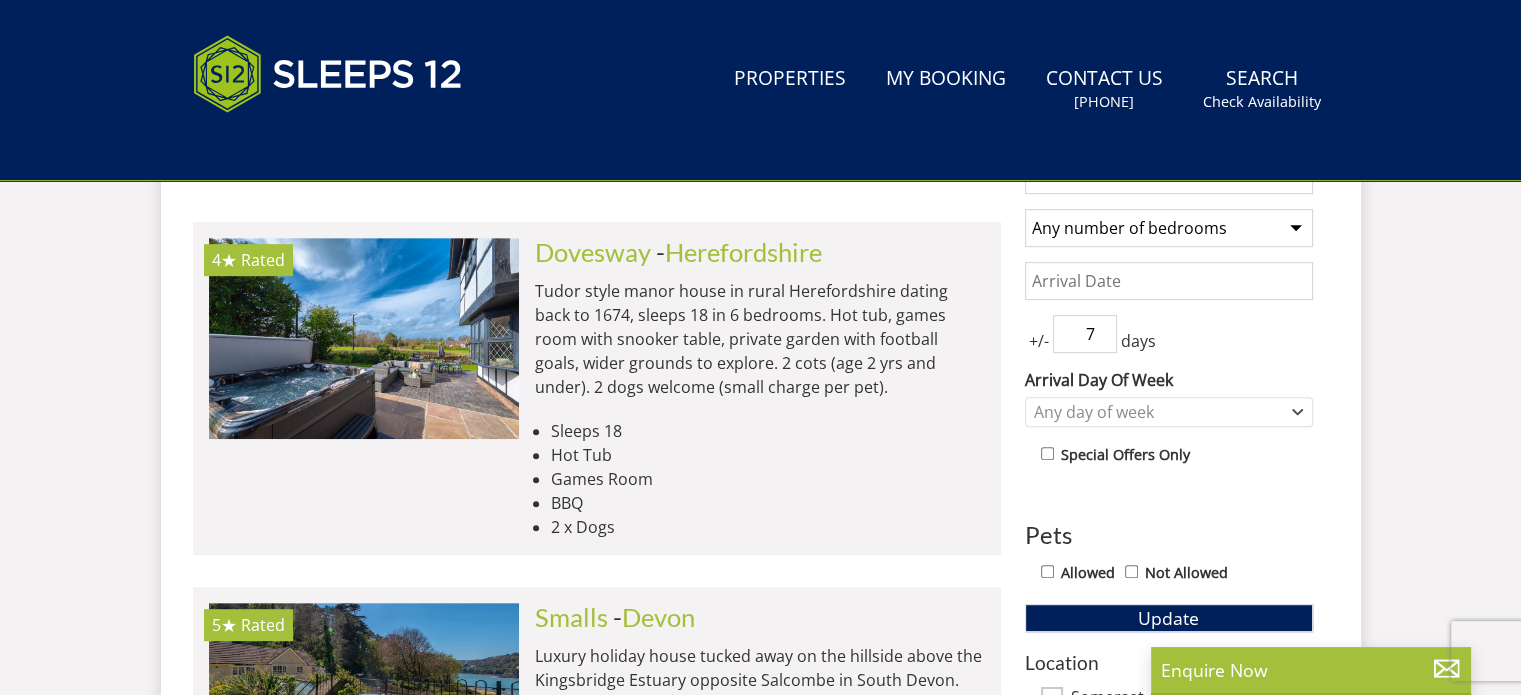 scroll, scrollTop: 842, scrollLeft: 0, axis: vertical 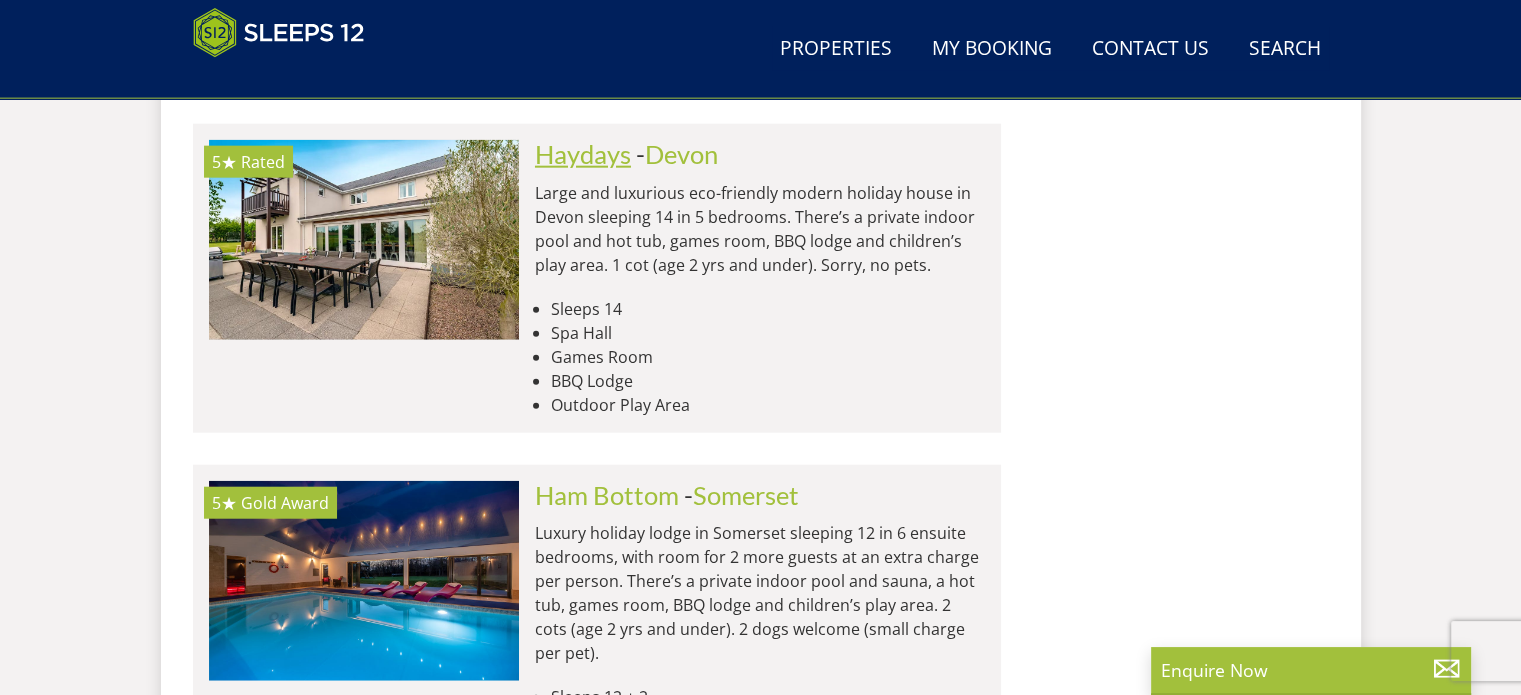 click on "Haydays" at bounding box center (583, 154) 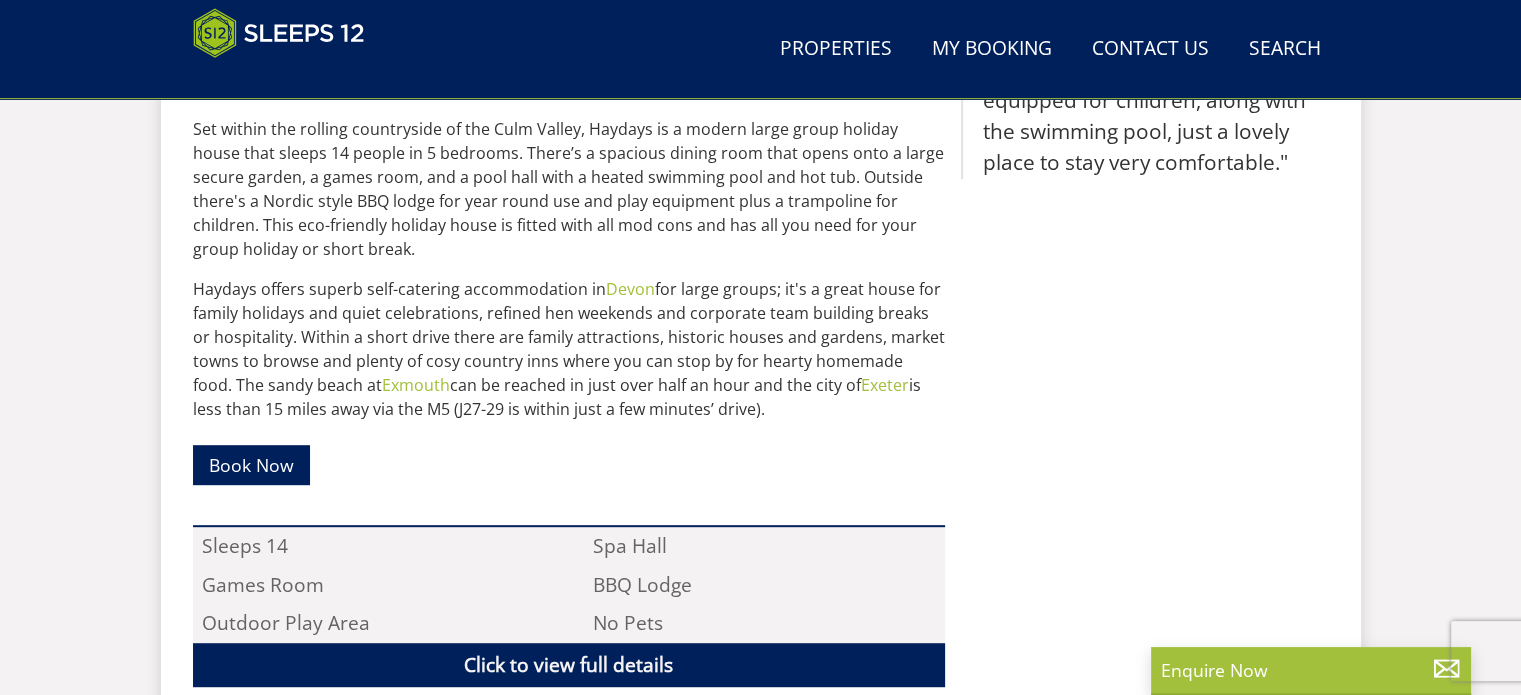 scroll, scrollTop: 930, scrollLeft: 0, axis: vertical 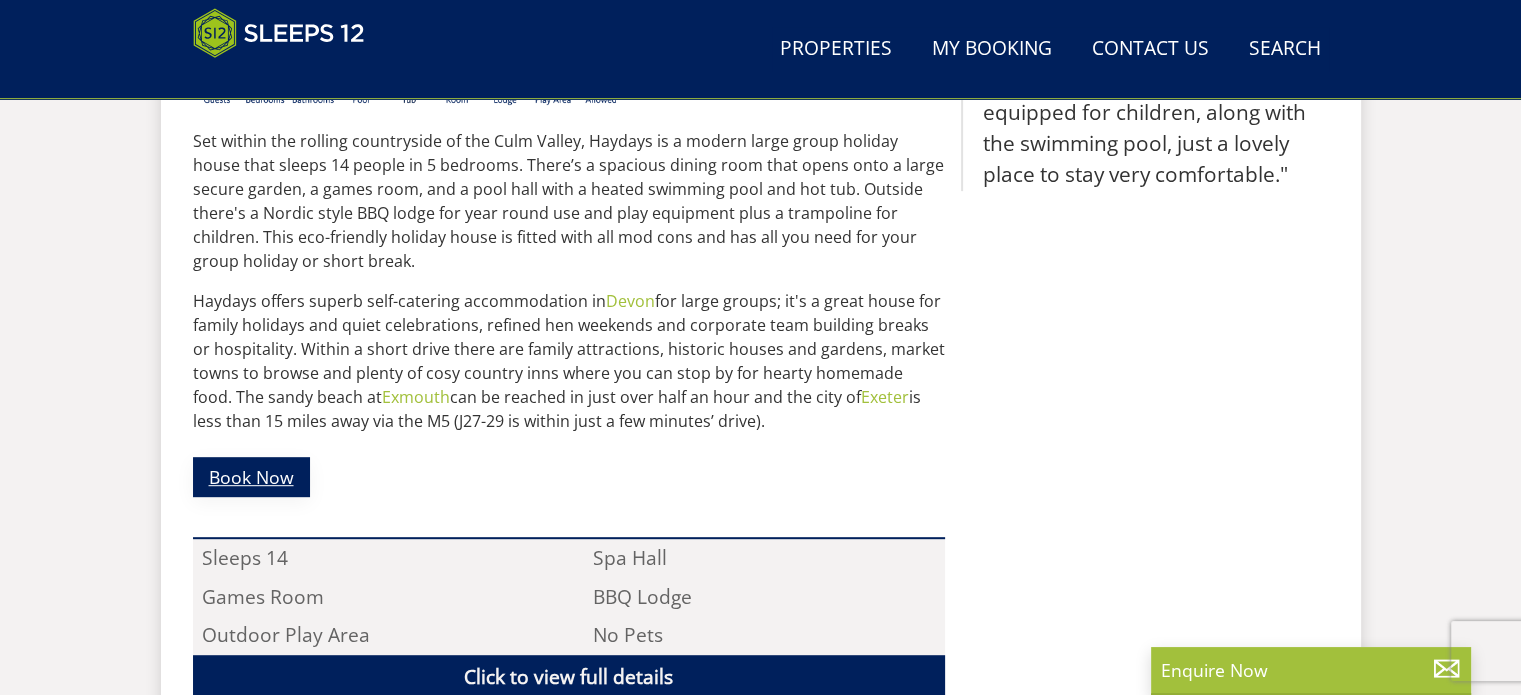 click on "Book Now" at bounding box center (251, 476) 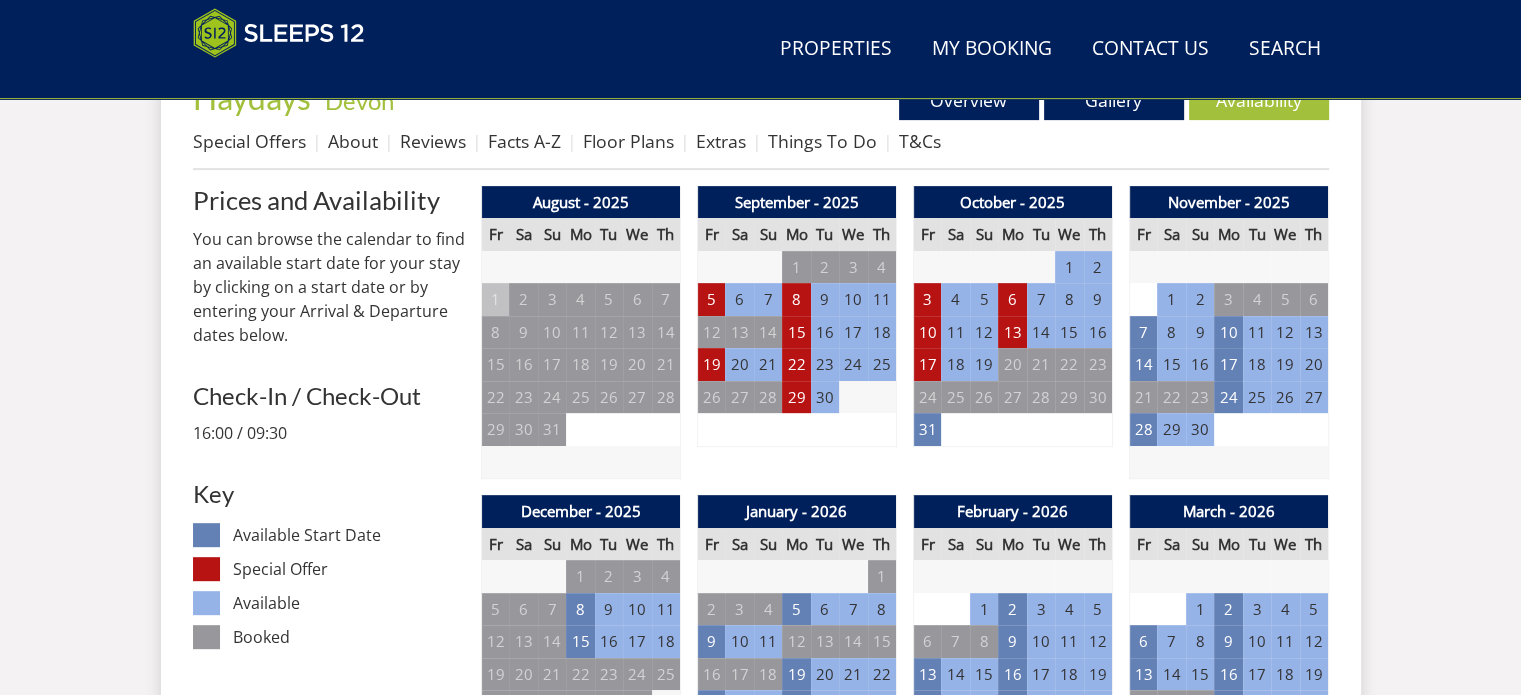 scroll, scrollTop: 659, scrollLeft: 0, axis: vertical 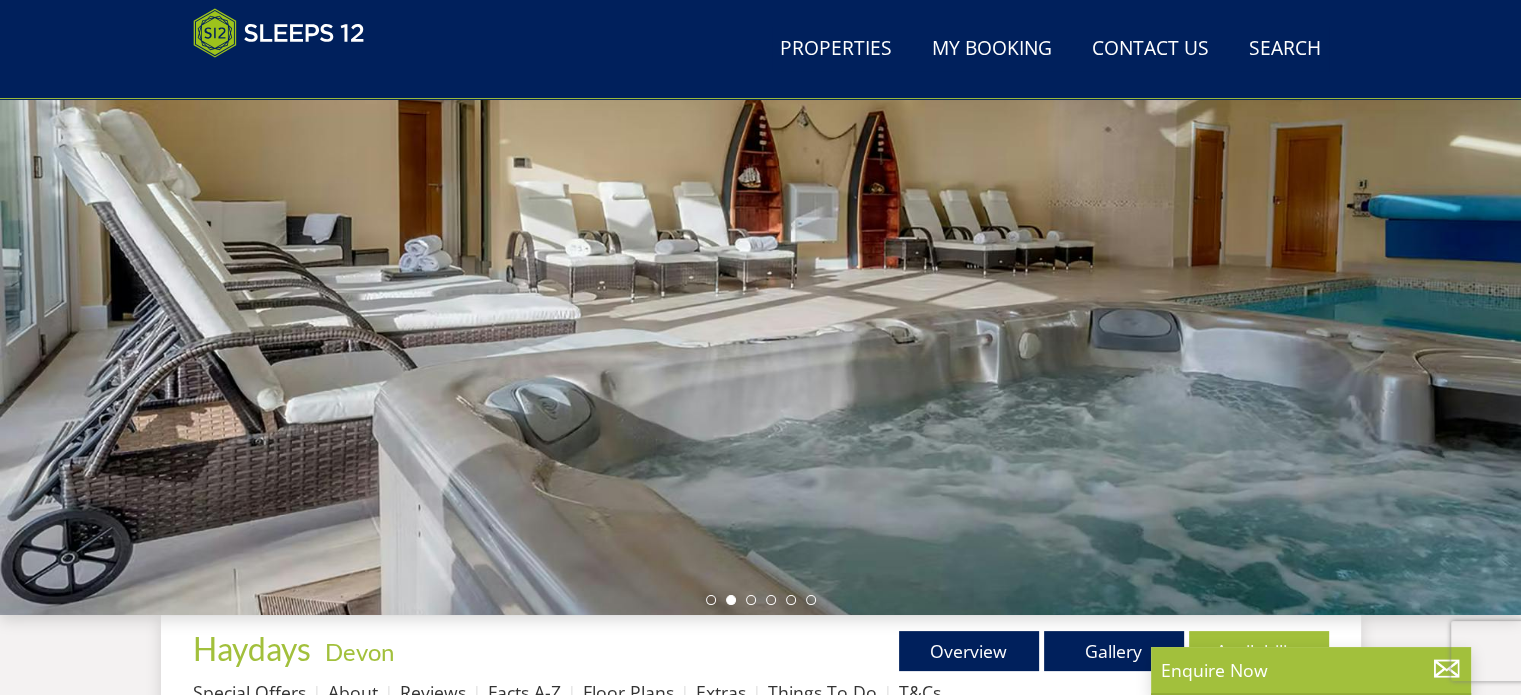click at bounding box center (760, 265) 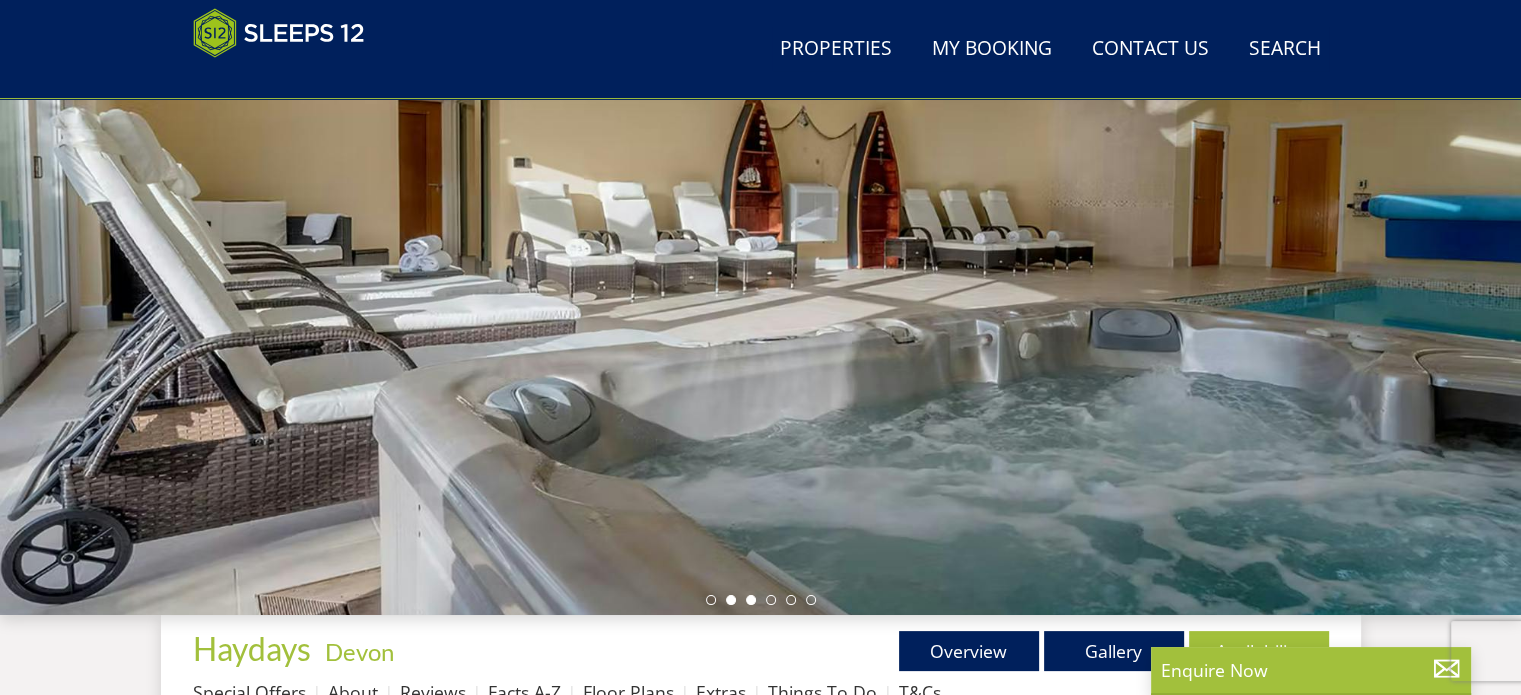click at bounding box center (751, 600) 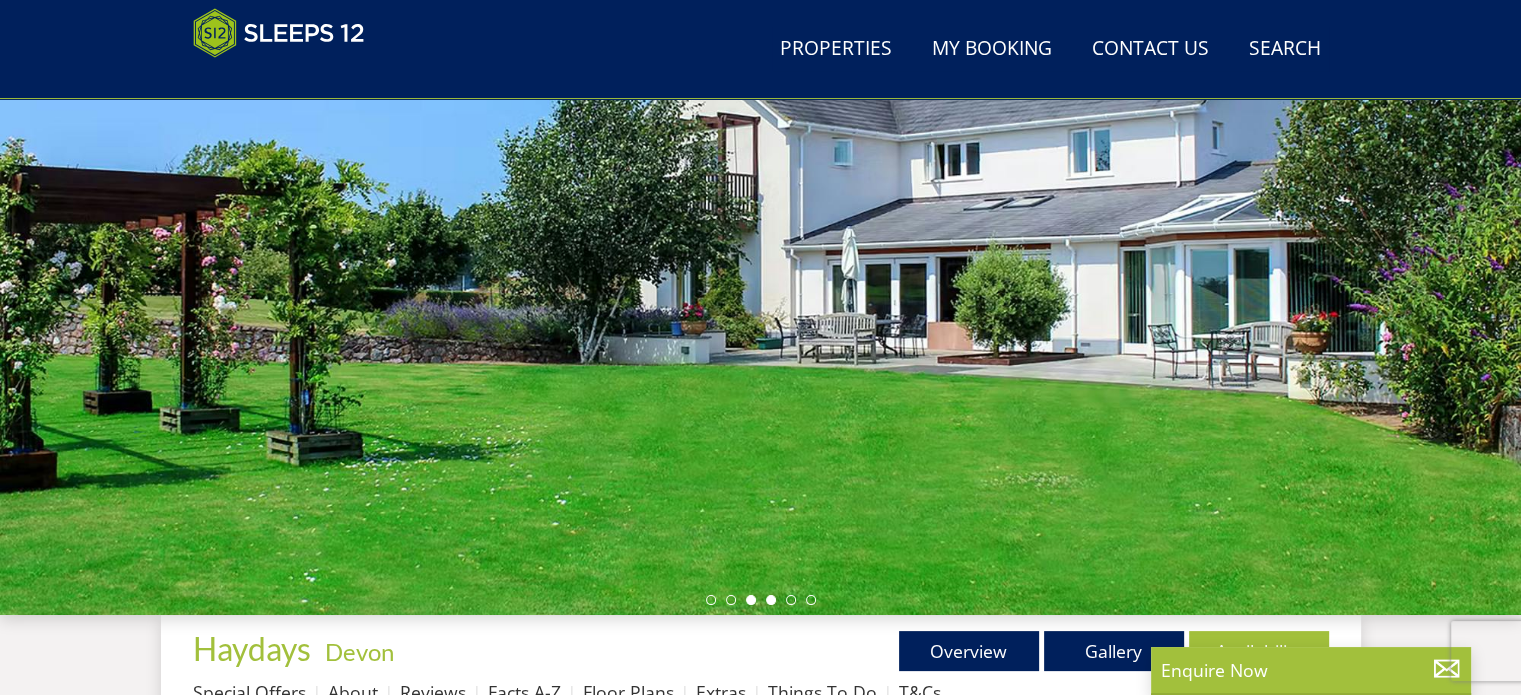 click at bounding box center [771, 600] 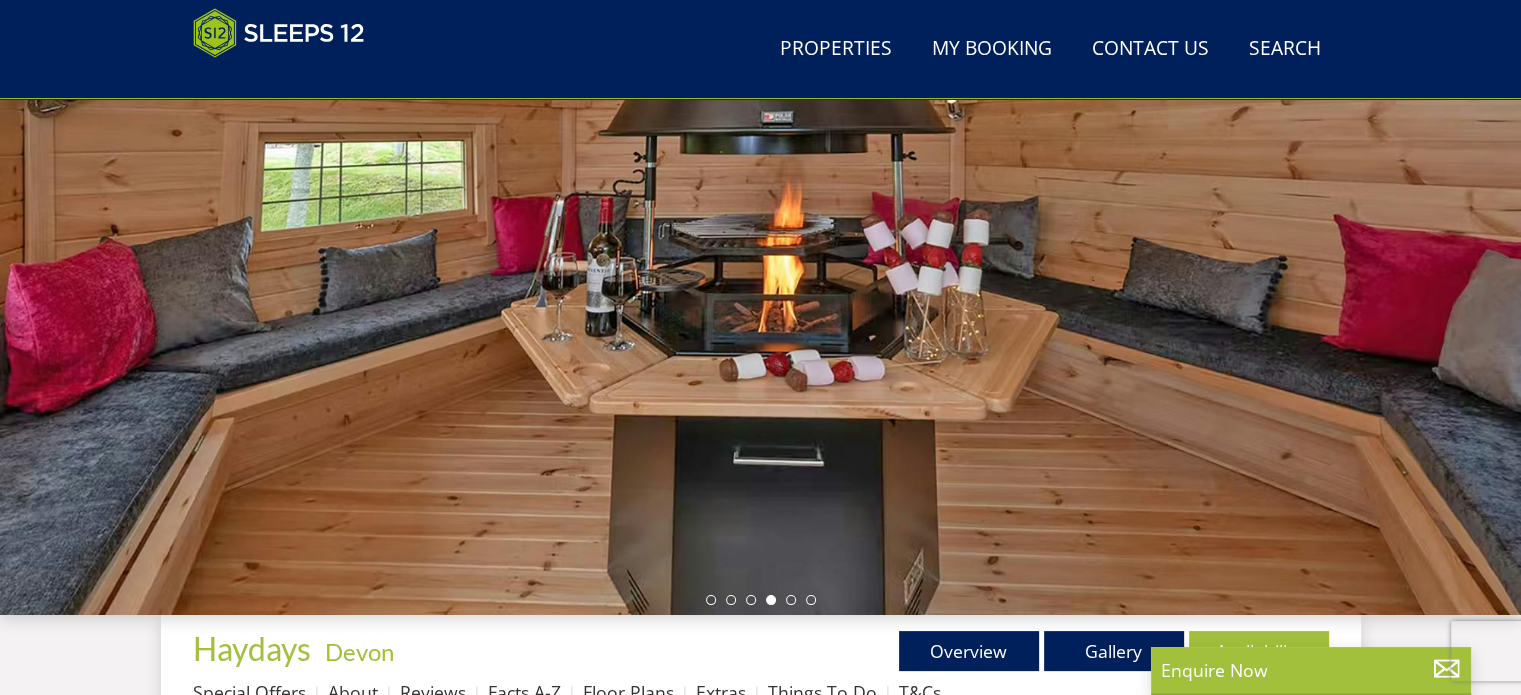 click at bounding box center (760, 265) 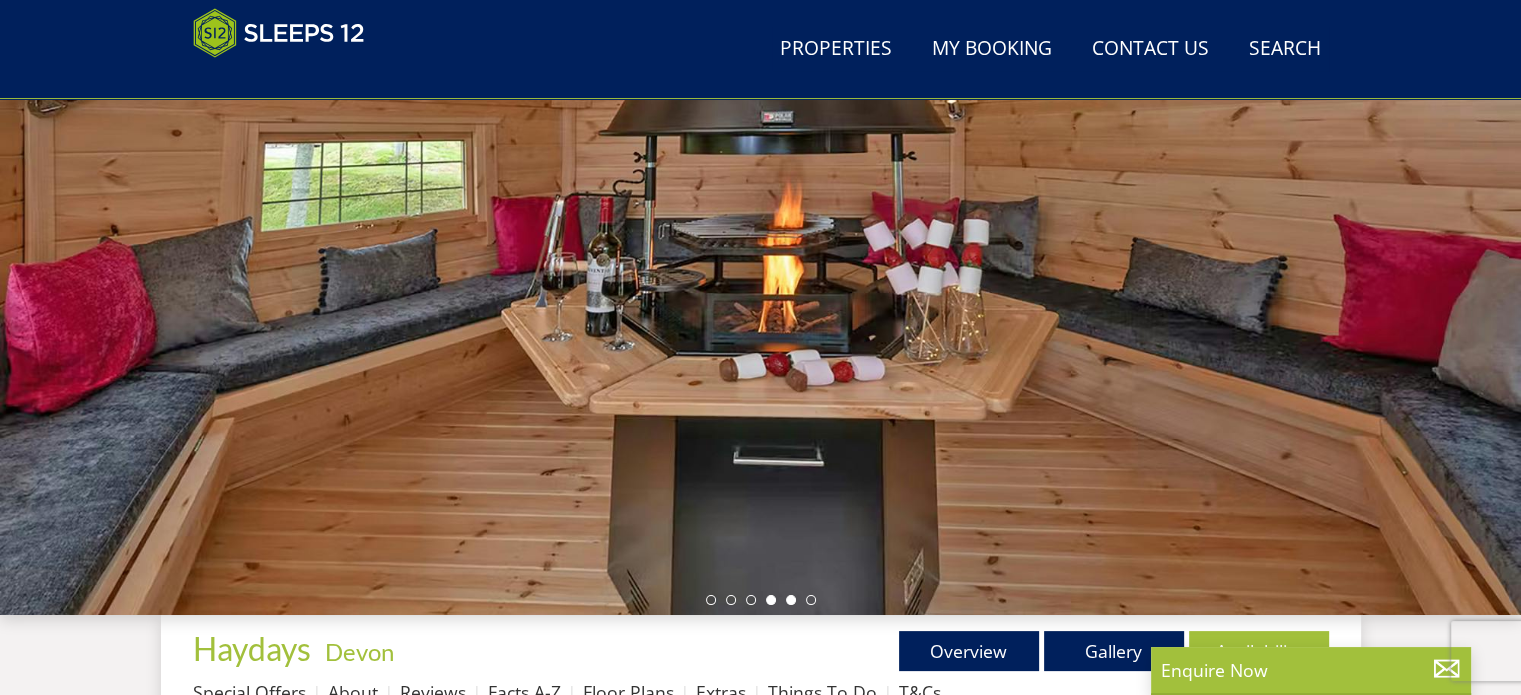 click at bounding box center (791, 600) 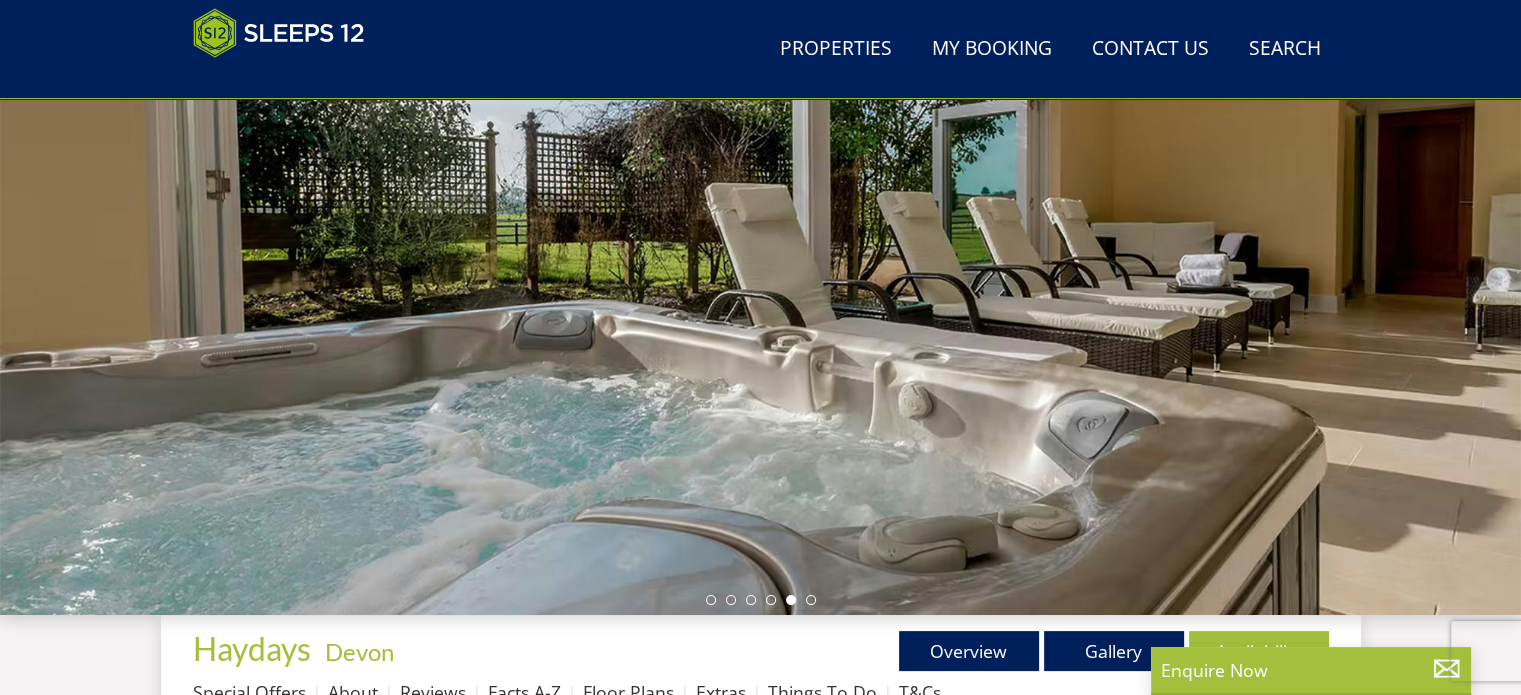click at bounding box center (760, 265) 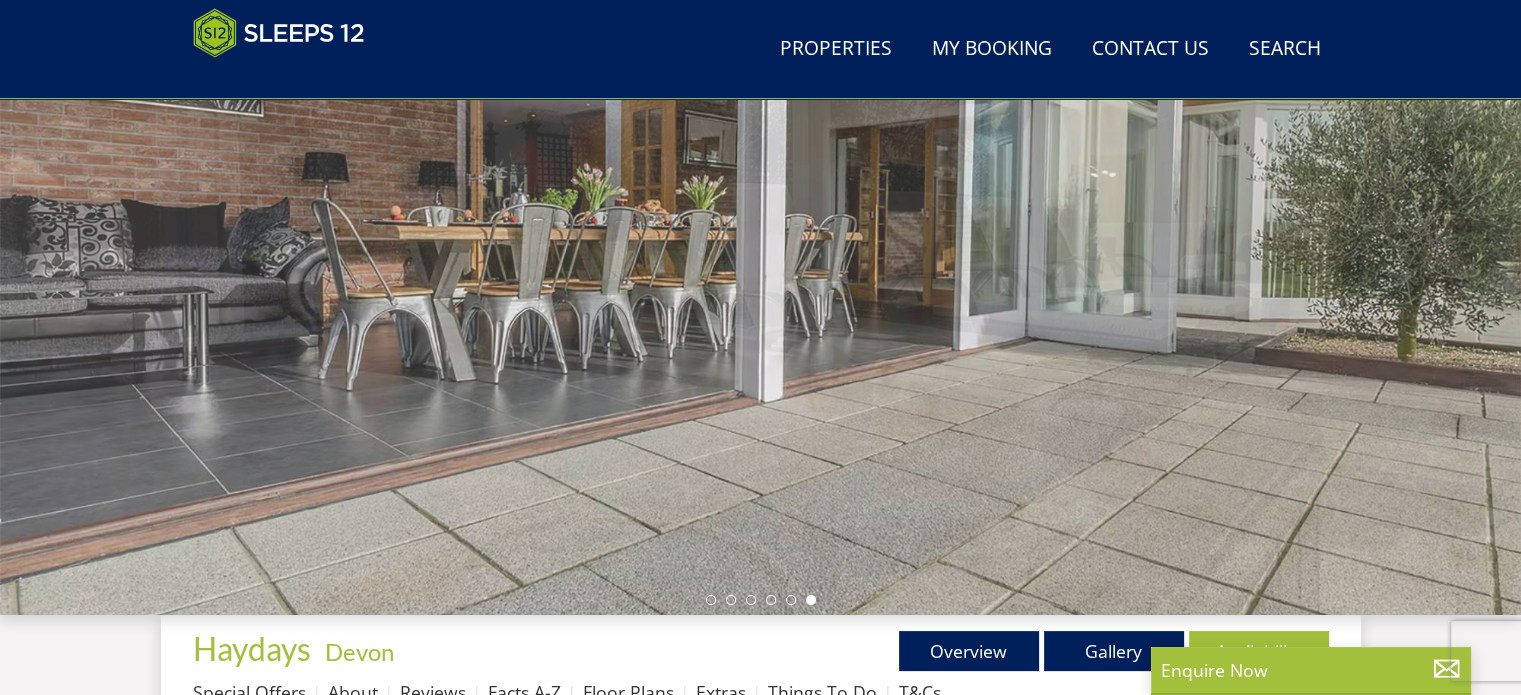 click at bounding box center [811, 600] 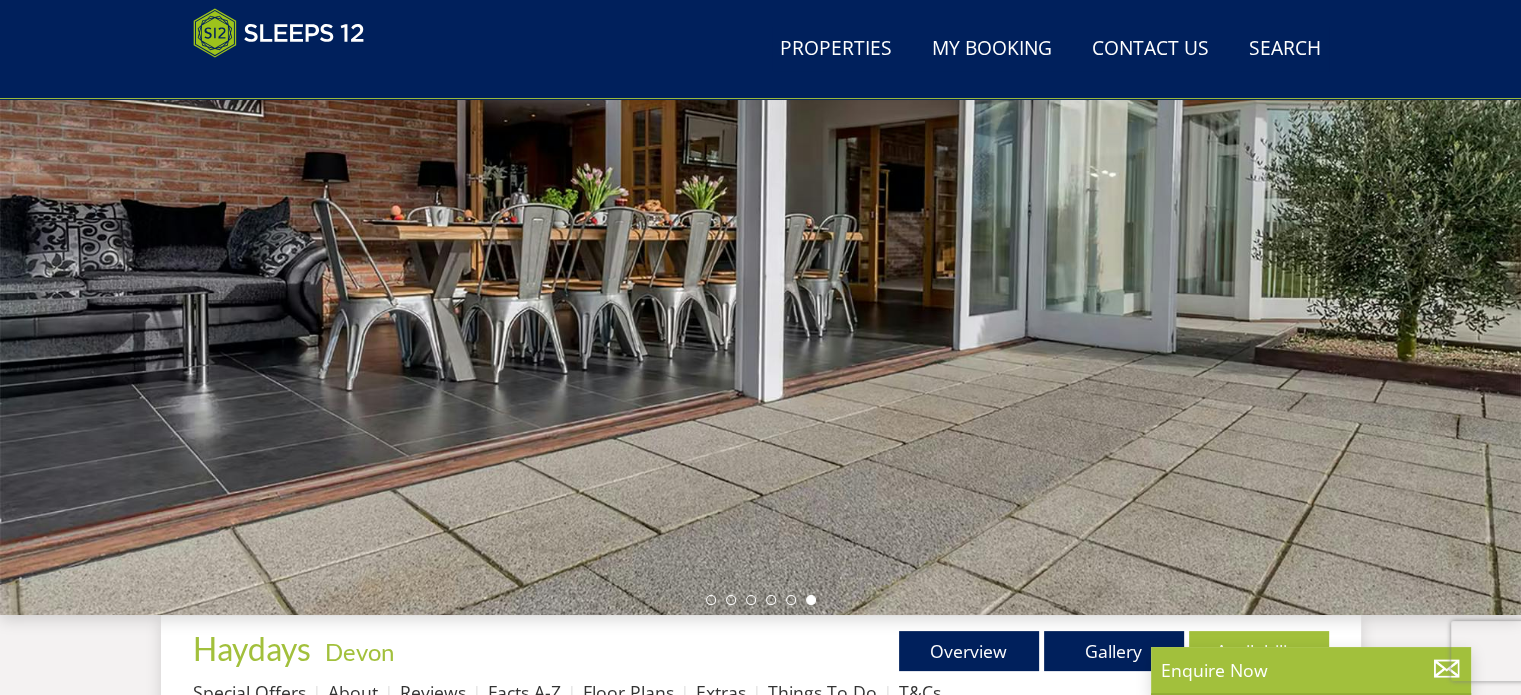 click at bounding box center [760, 265] 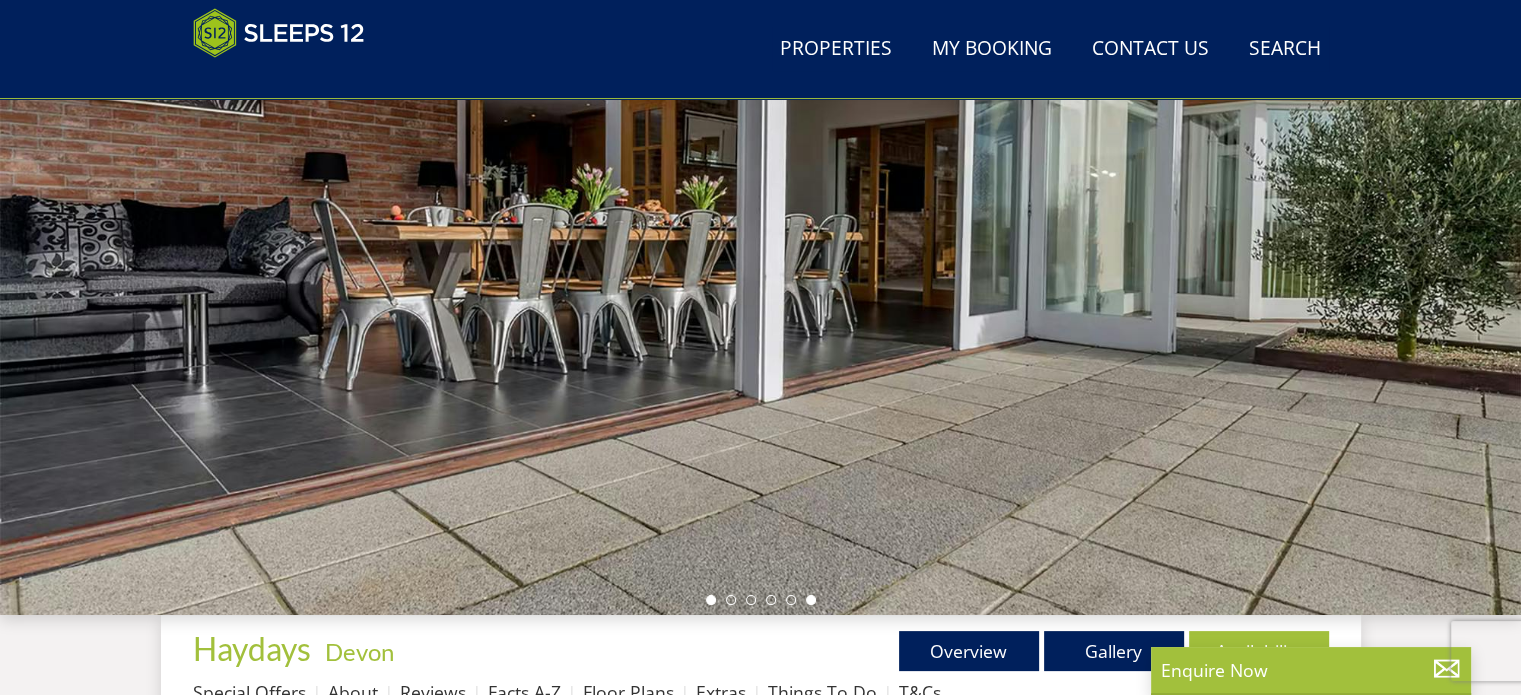 click at bounding box center (711, 600) 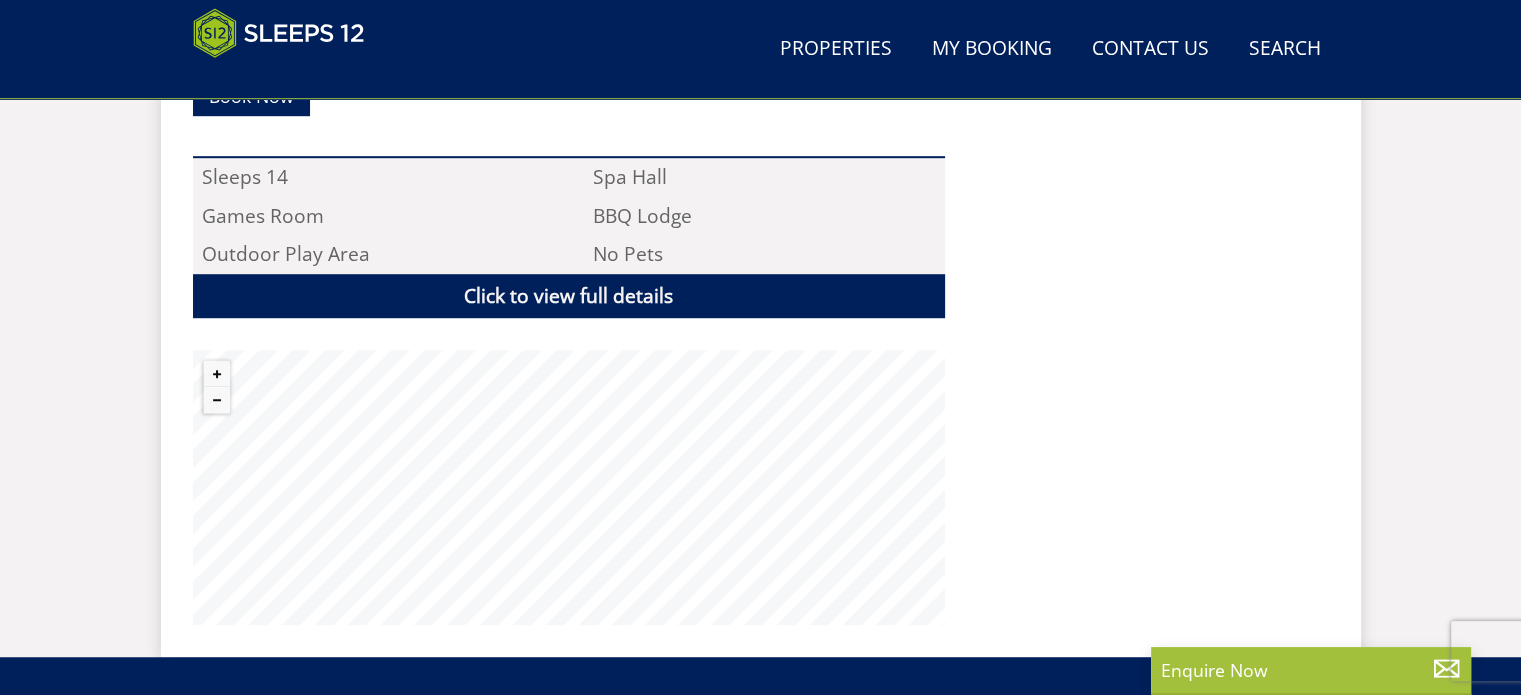 scroll, scrollTop: 931, scrollLeft: 0, axis: vertical 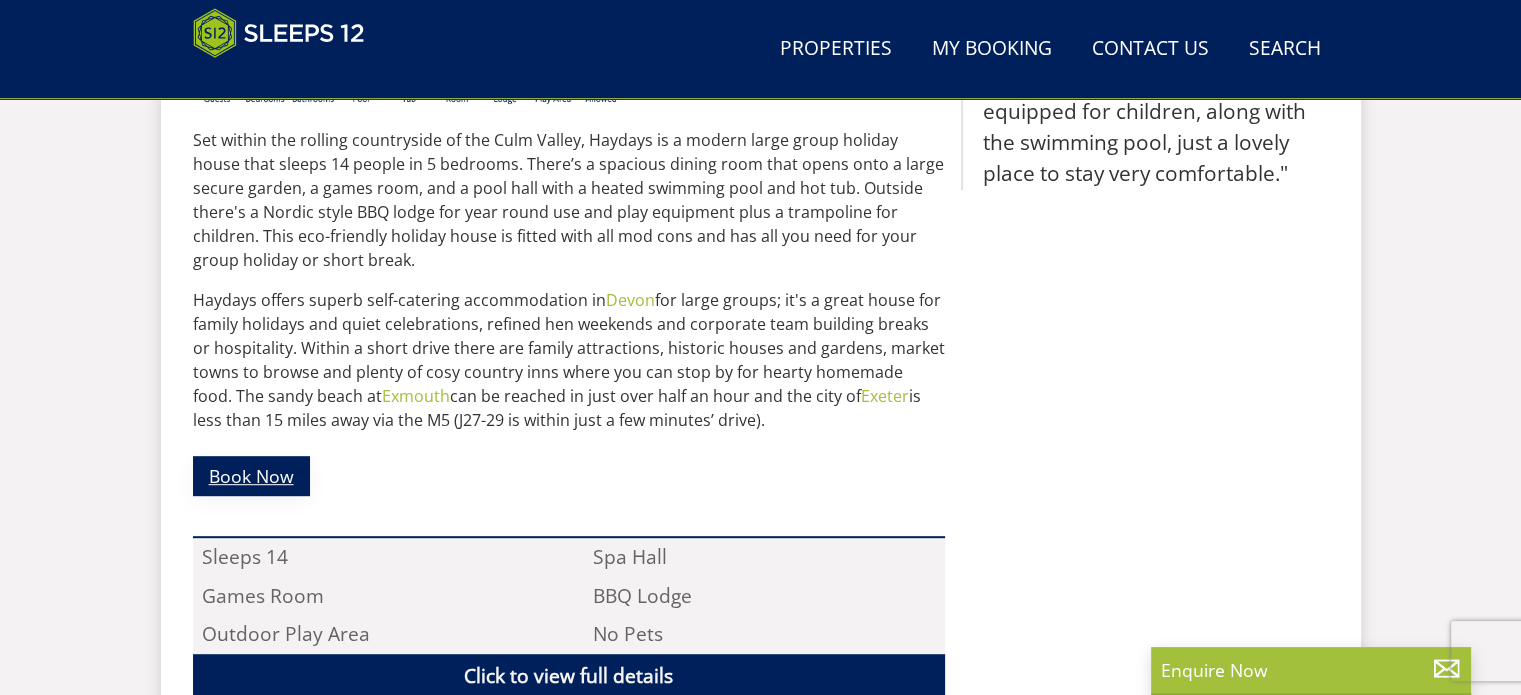 click on "Book Now" at bounding box center (251, 475) 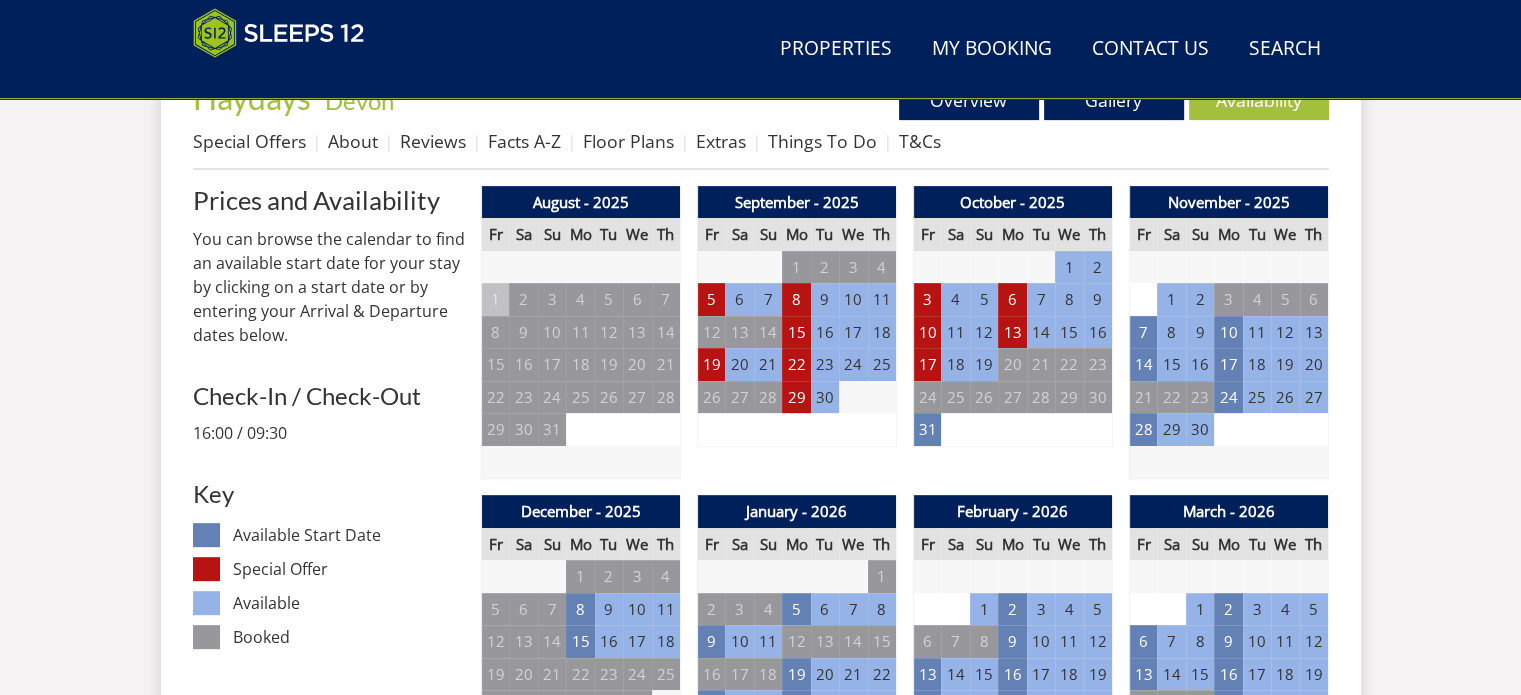 scroll, scrollTop: 796, scrollLeft: 0, axis: vertical 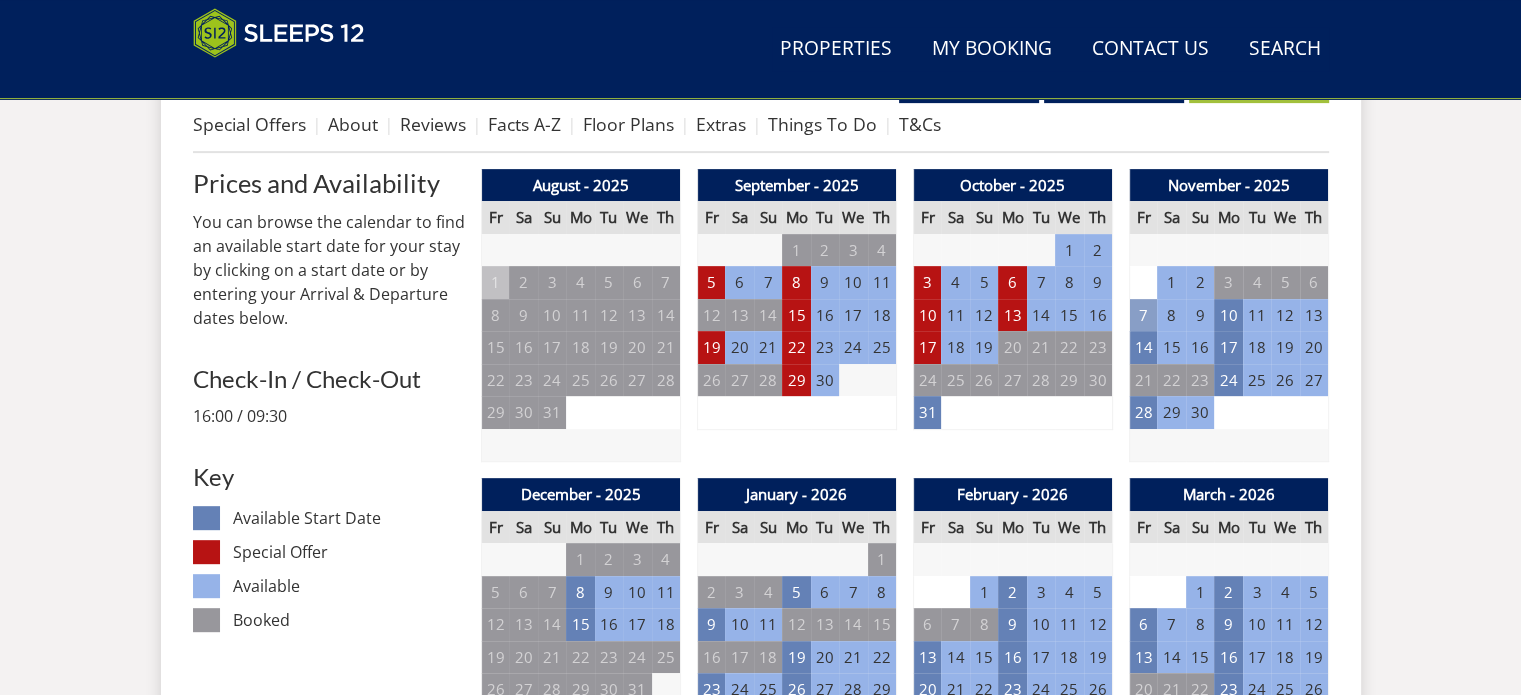 click on "7" at bounding box center [1143, 315] 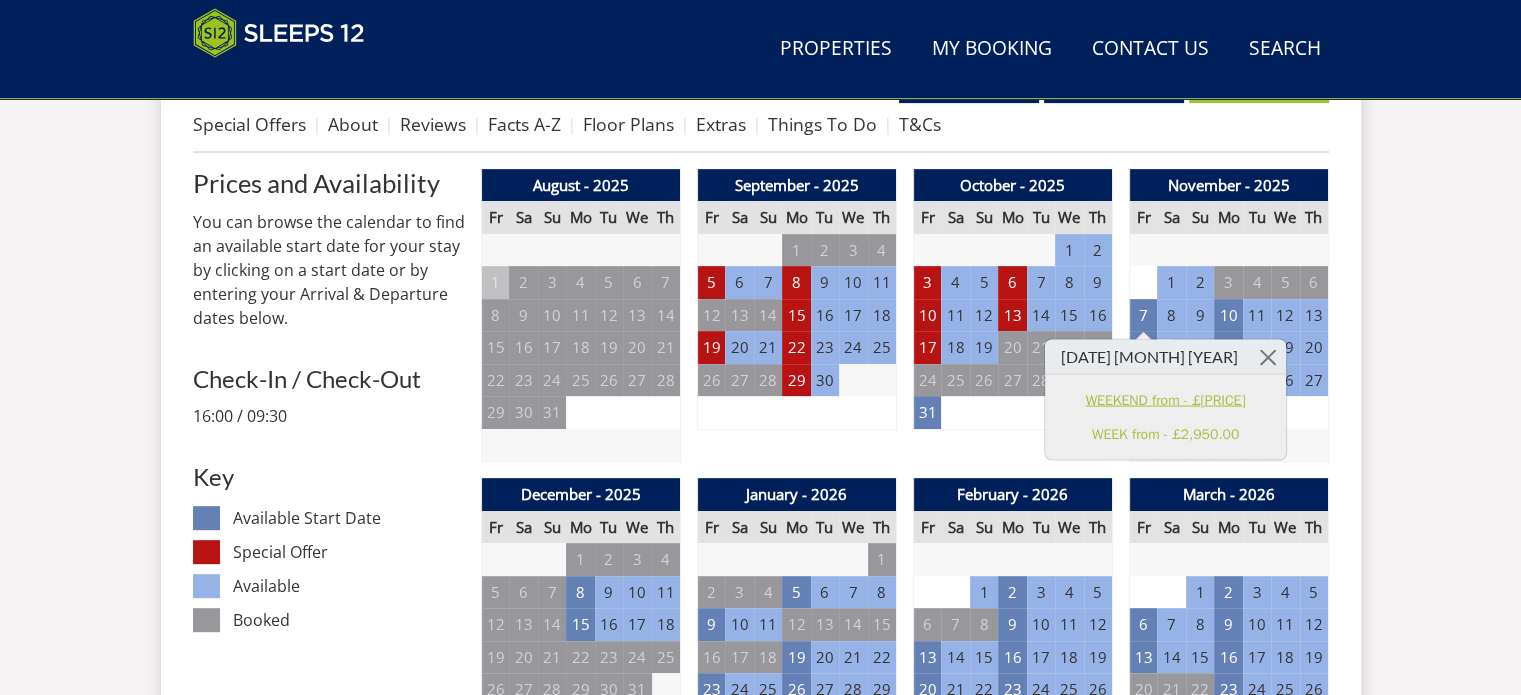 click on "WEEKEND from  - £[PRICE]" at bounding box center (1165, 399) 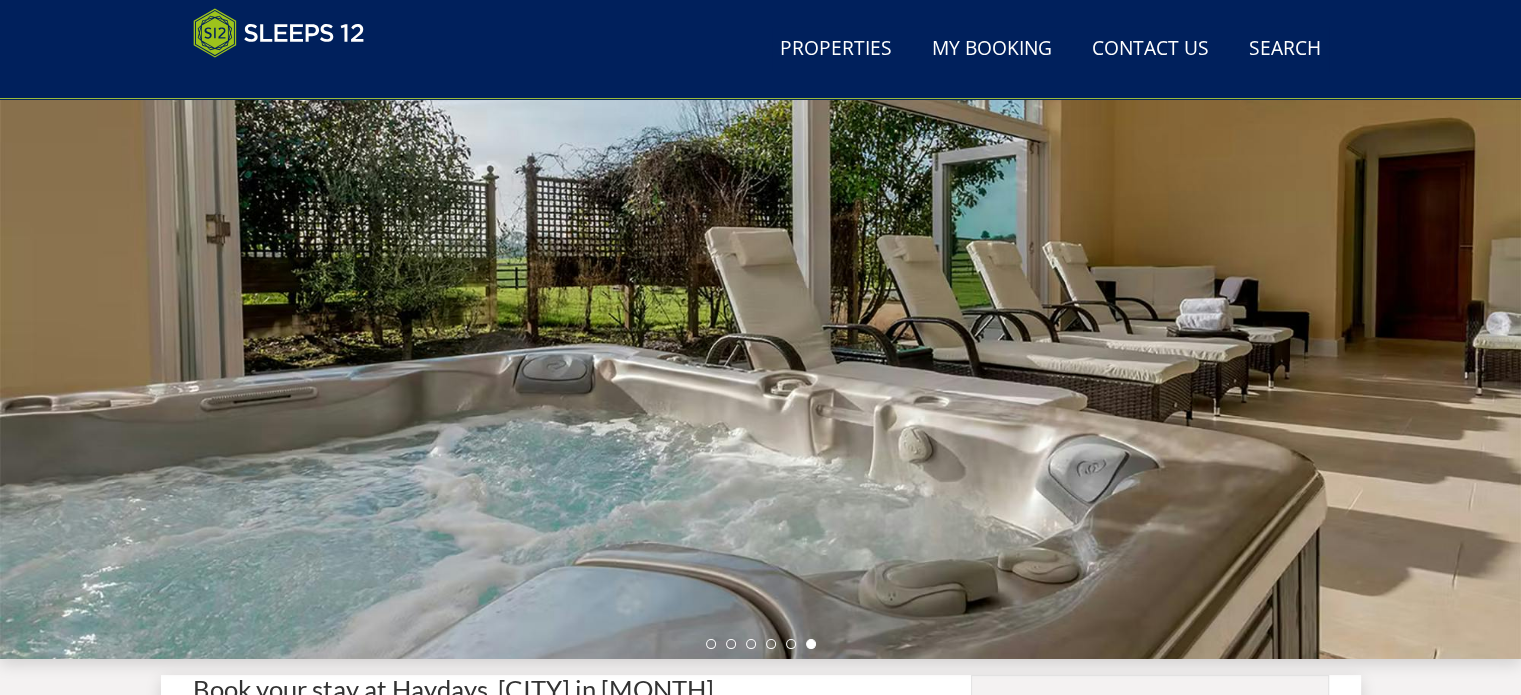 scroll, scrollTop: 145, scrollLeft: 0, axis: vertical 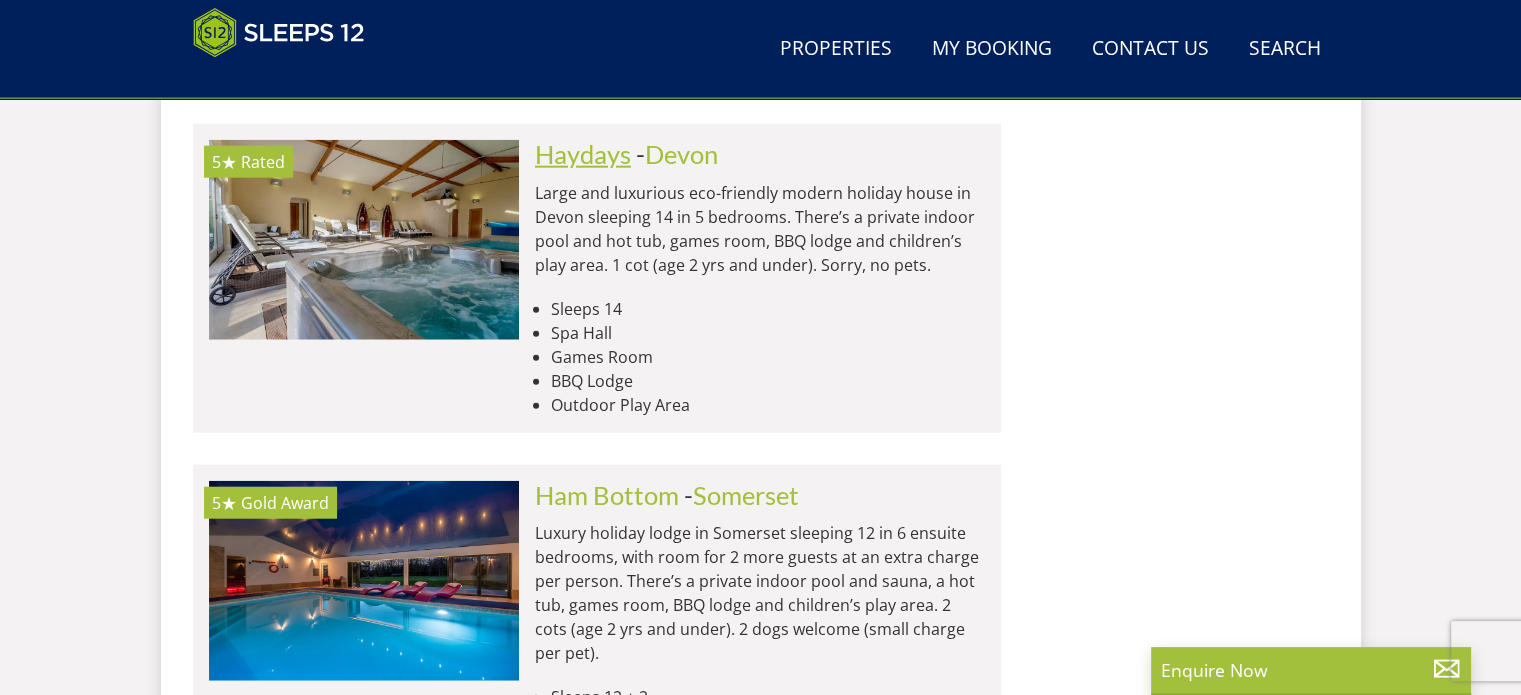 click on "Haydays" at bounding box center (583, 154) 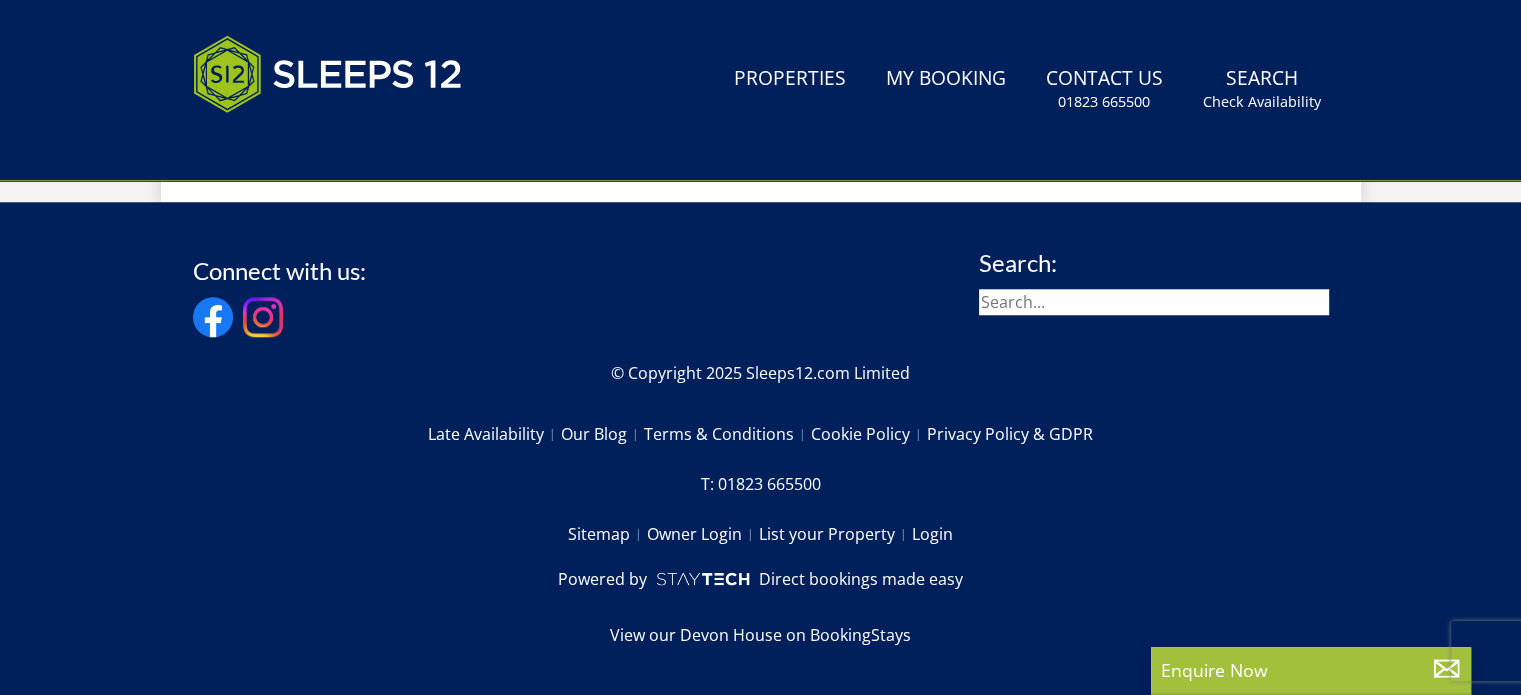 scroll, scrollTop: 0, scrollLeft: 0, axis: both 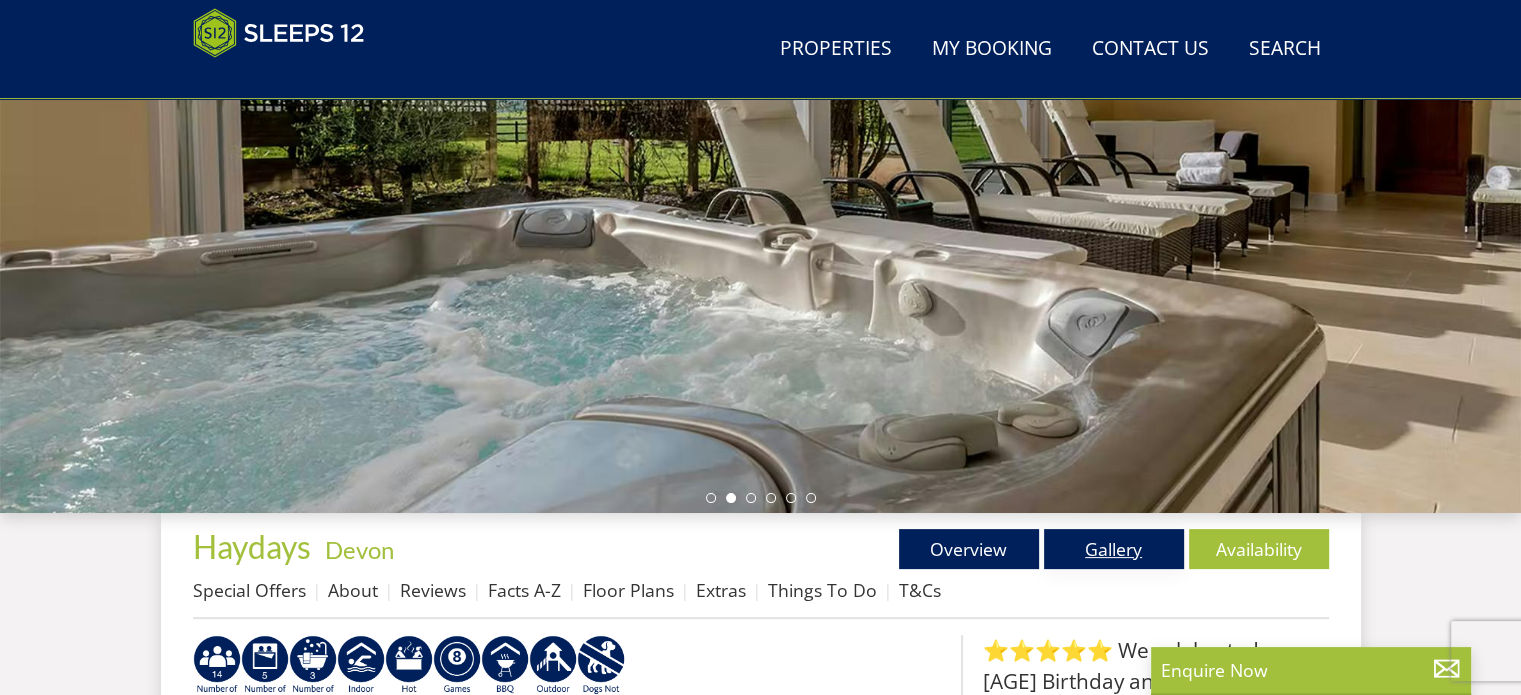 click on "Gallery" at bounding box center [1114, 549] 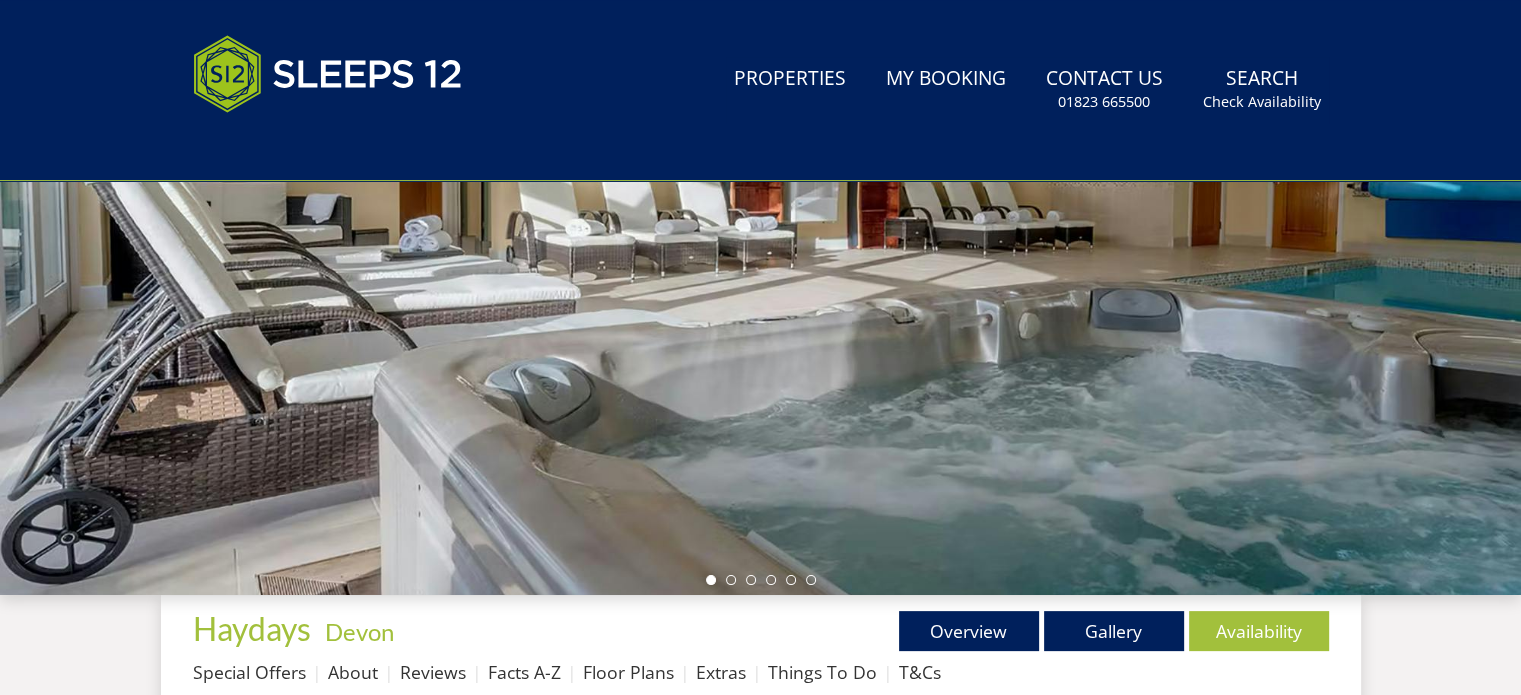 scroll, scrollTop: 0, scrollLeft: 0, axis: both 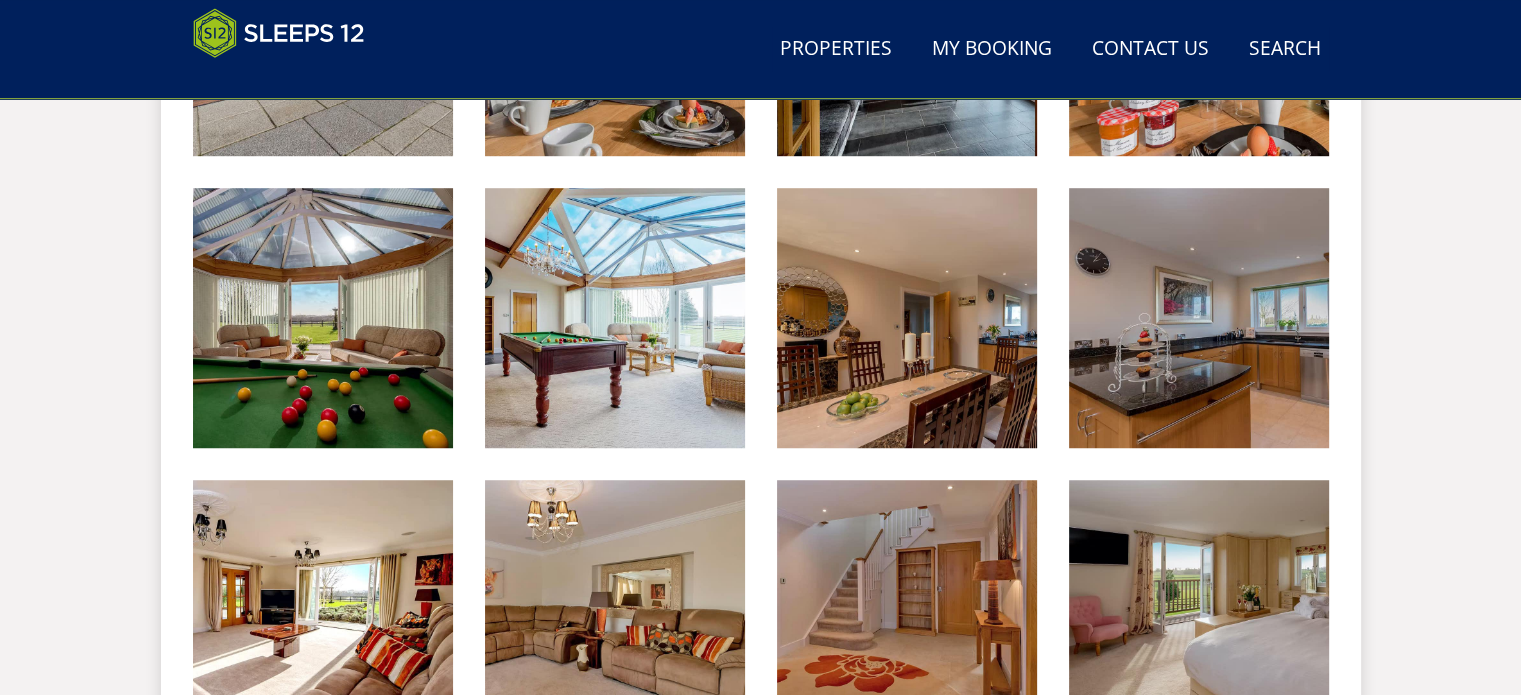 click on "Search
Menu
Properties
My Booking
Contact Us  [PHONE]
Search  Check Availability
Guests
1
2
3
4
5
6
7
8
9
10
11
12
13
14
15
16
17
18
19
20
21
22
23
24
25
26
27
28
29
30
31
32
Date
01/[MONTH]/[YEAR]
Search
Properties" at bounding box center [760, 422] 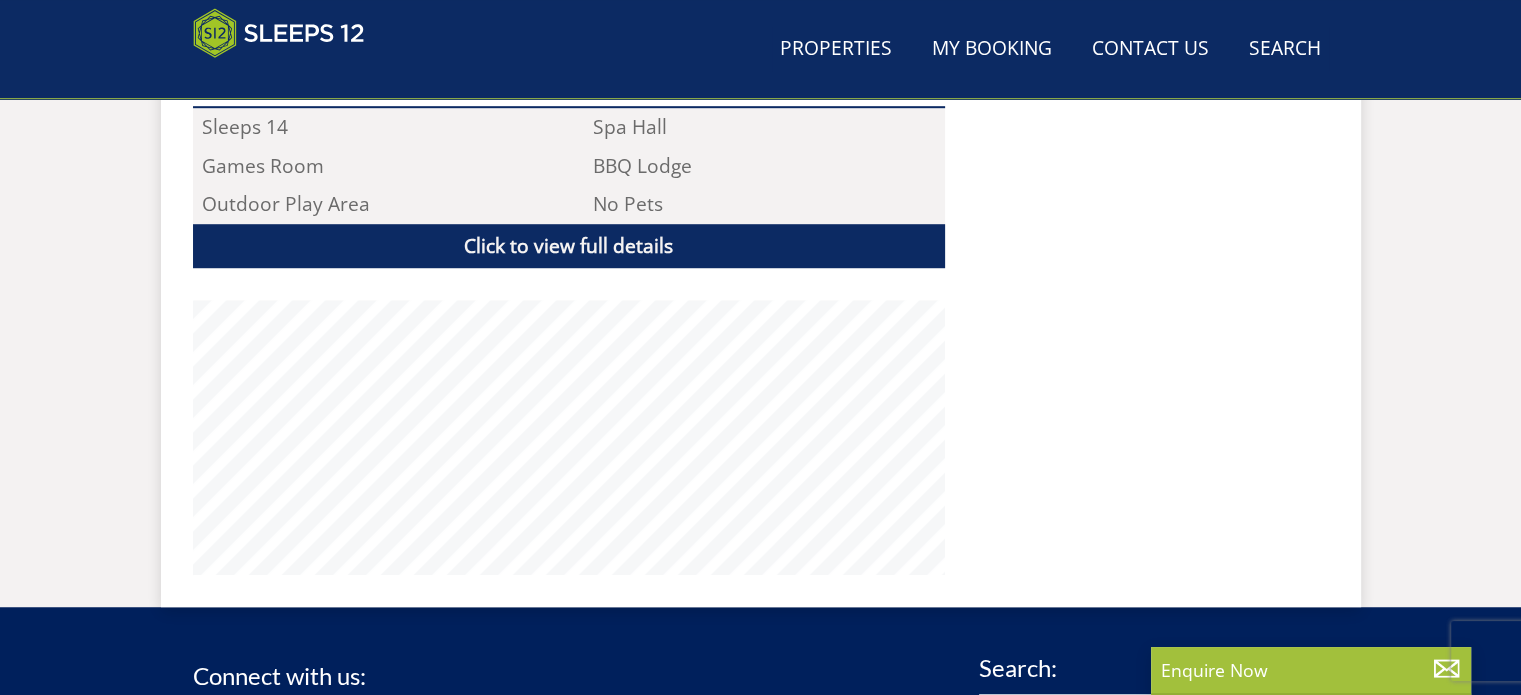 scroll, scrollTop: 330, scrollLeft: 0, axis: vertical 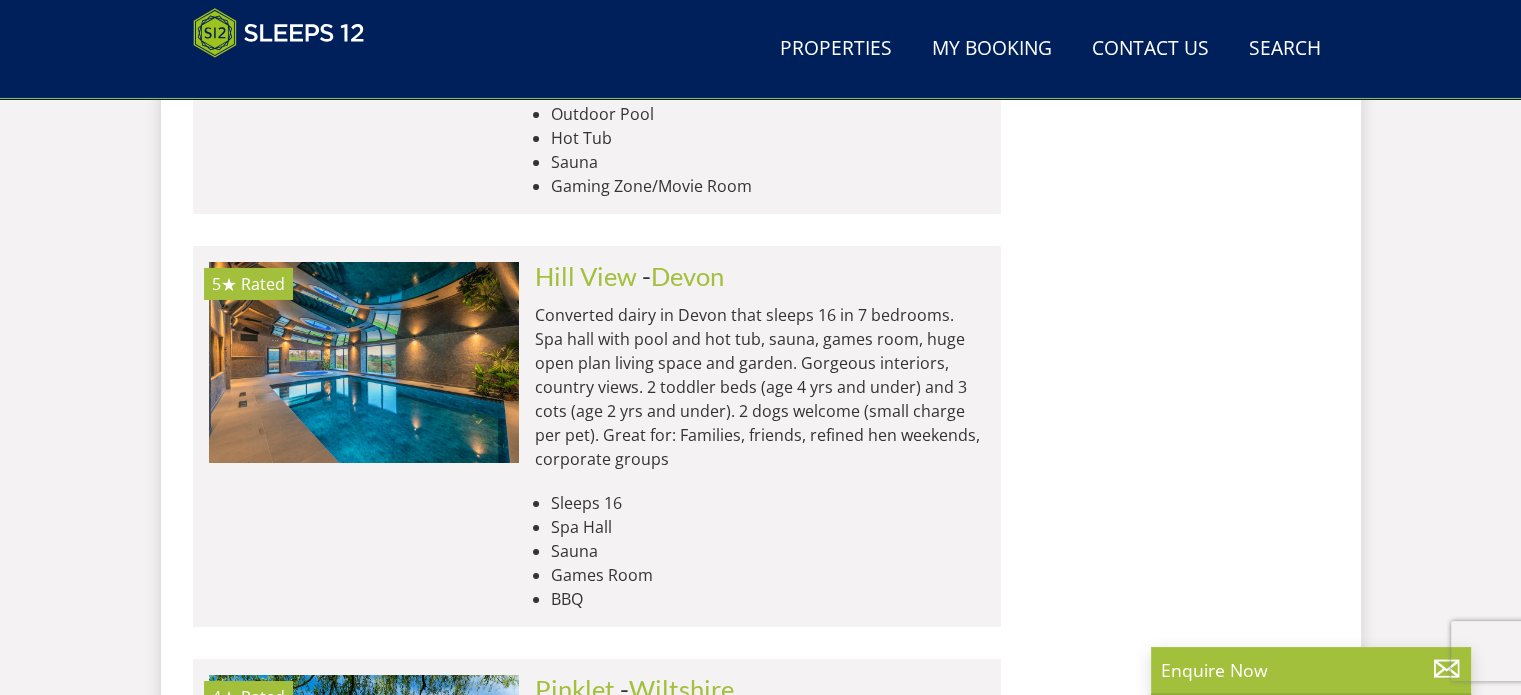 click on "Search
Menu
Properties
My Booking
Contact Us  01823 219814
Search  Check Availability
Guests
1
2
3
4
5
6
7
8
9
10
11
12
13
14
15
16
17
18
19
20
21
22
23
24
25
26
27
28
29
30
31
32
Date
01/08/2025
Search
Search
Search" at bounding box center (760, -2759) 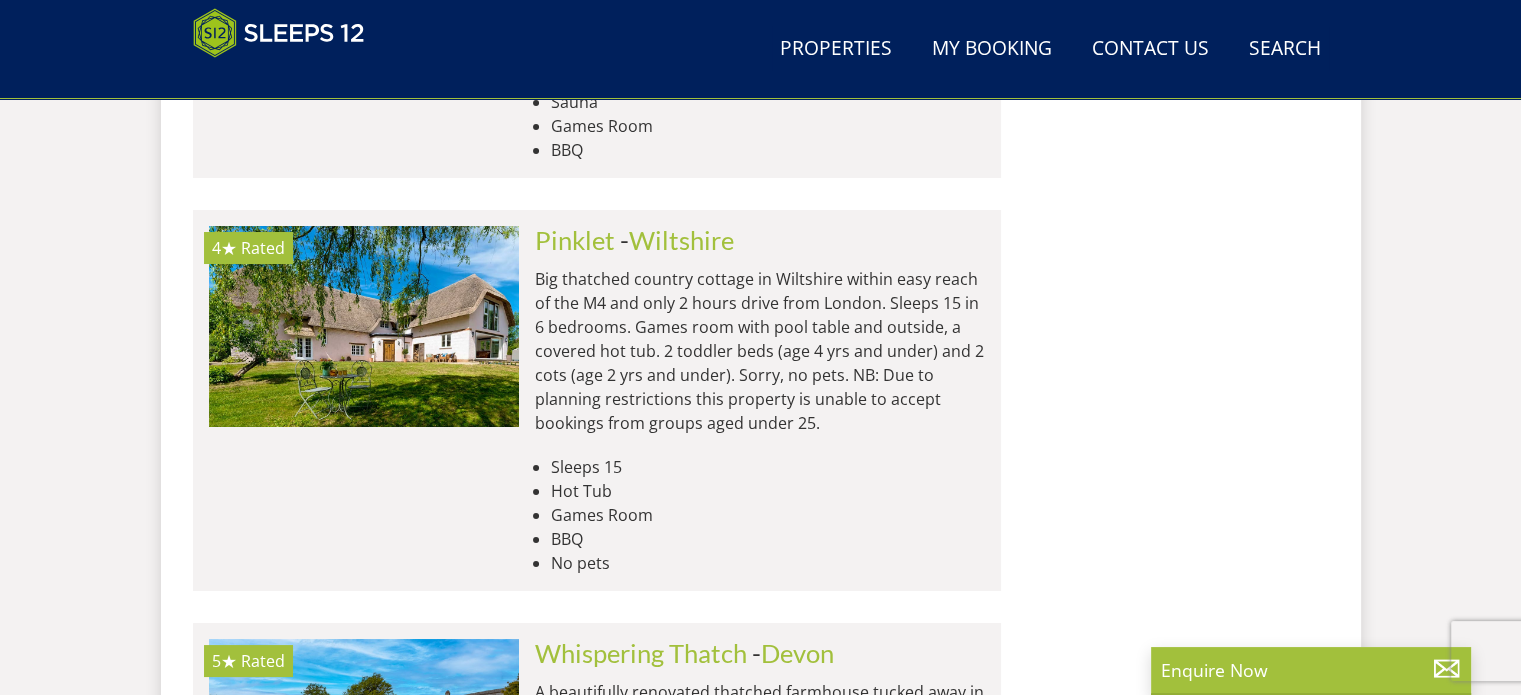 scroll, scrollTop: 7558, scrollLeft: 0, axis: vertical 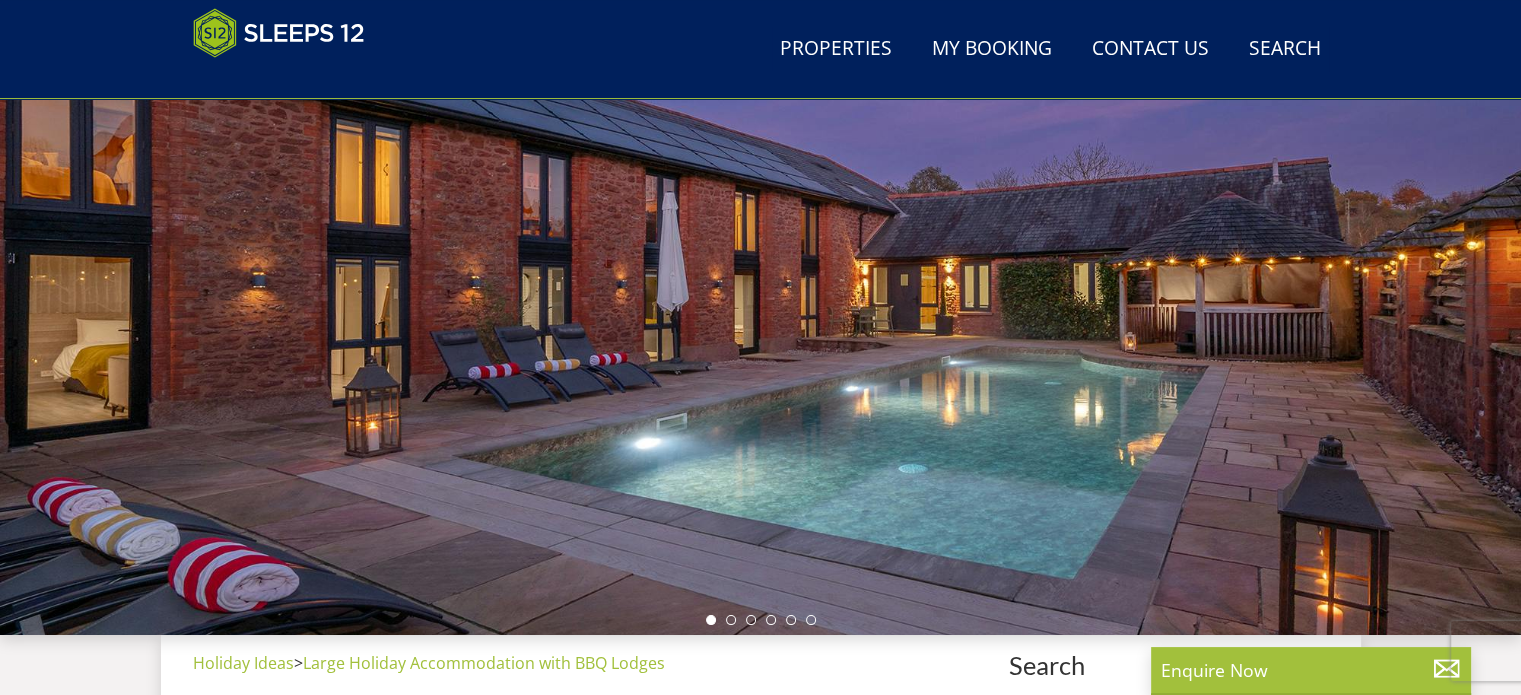 click at bounding box center [760, 285] 